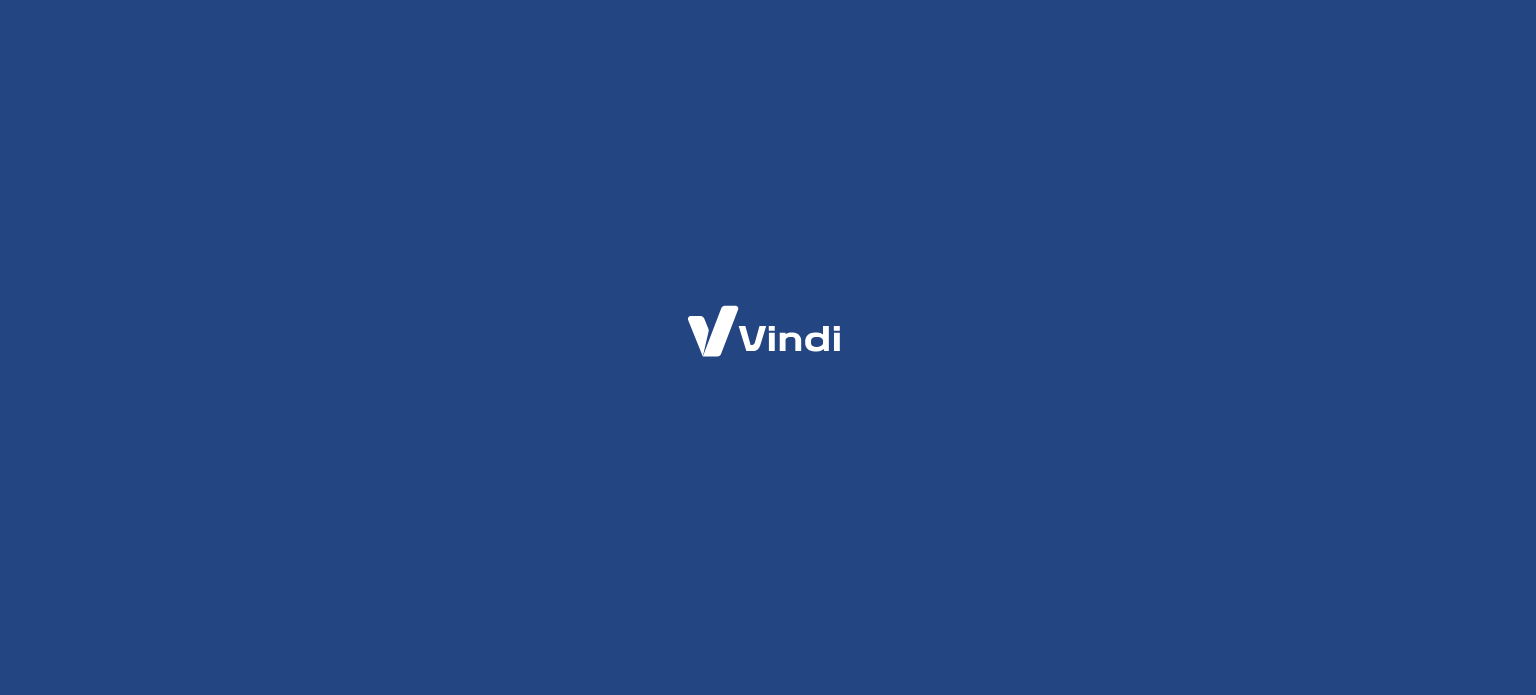 scroll, scrollTop: 0, scrollLeft: 0, axis: both 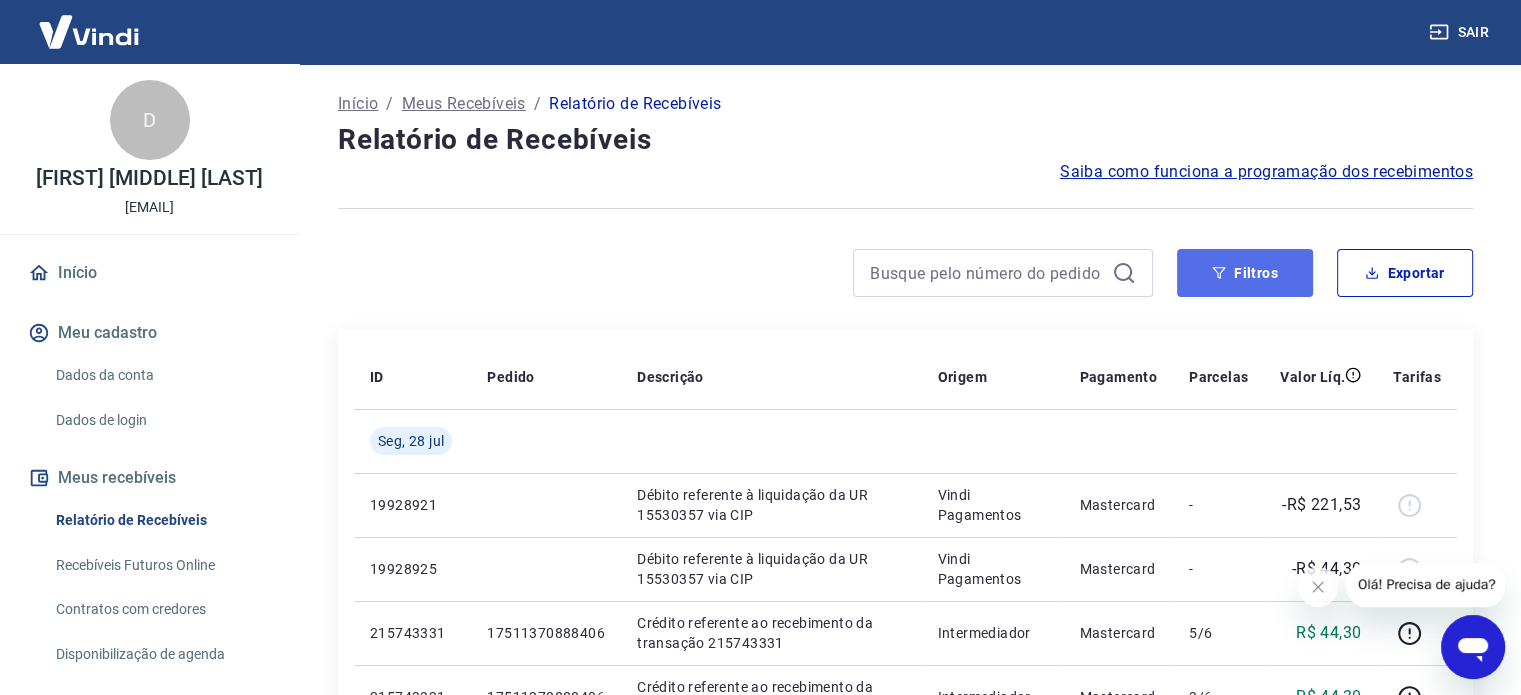 click on "Filtros" at bounding box center [1245, 273] 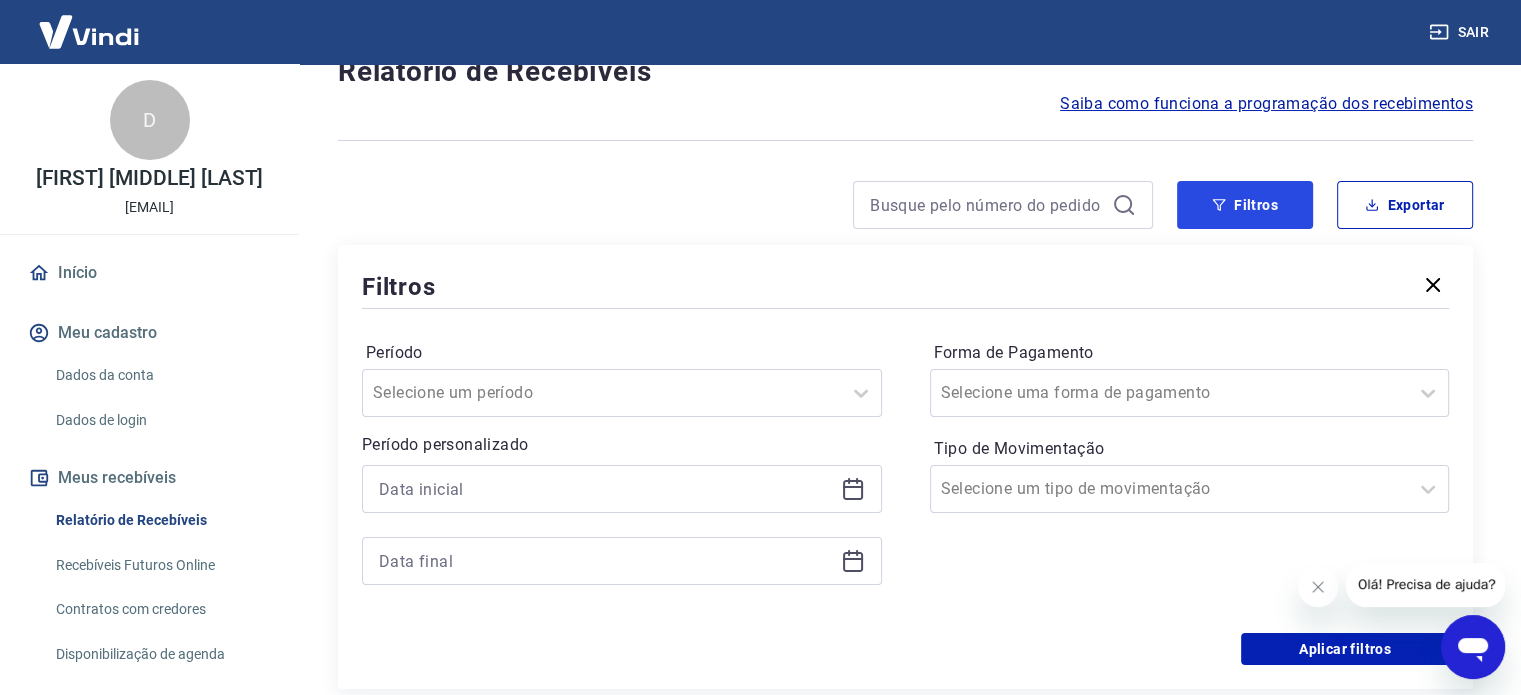 scroll, scrollTop: 100, scrollLeft: 0, axis: vertical 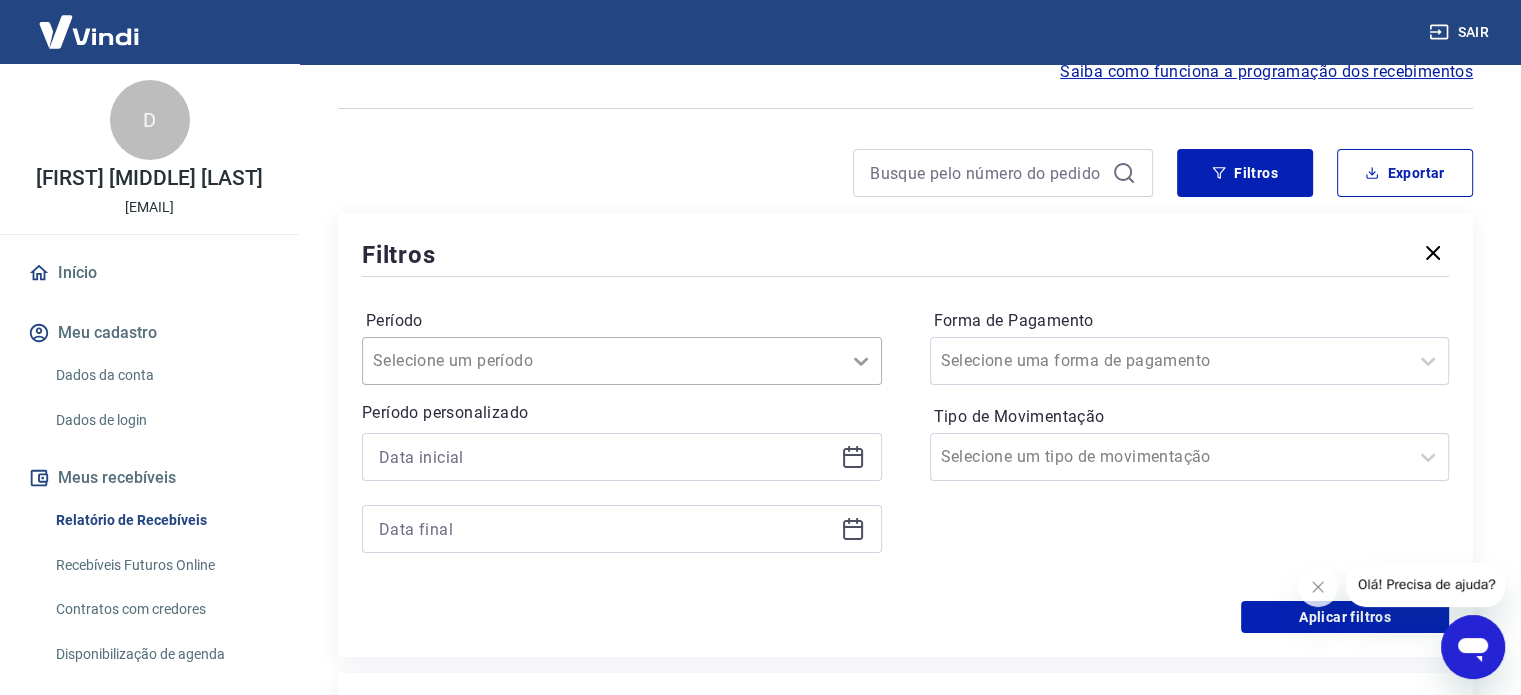 click 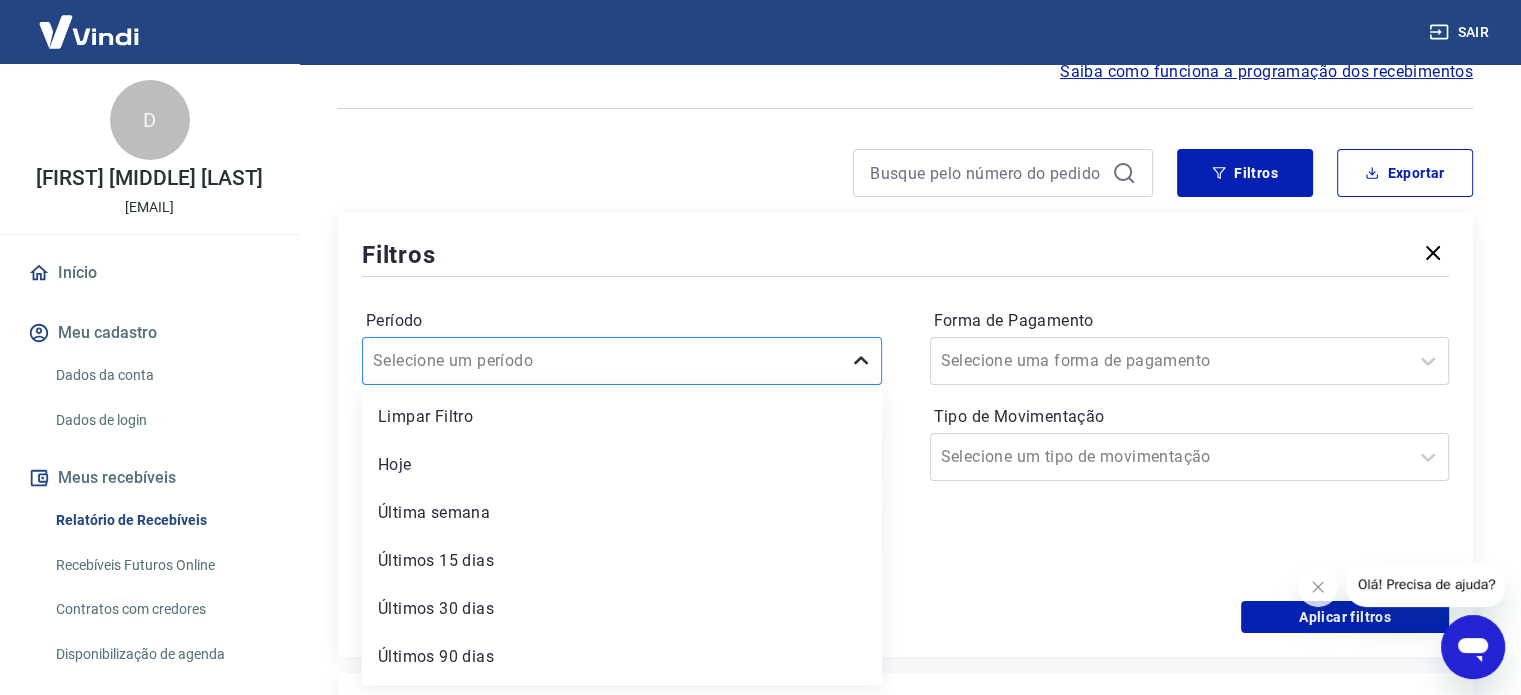 click 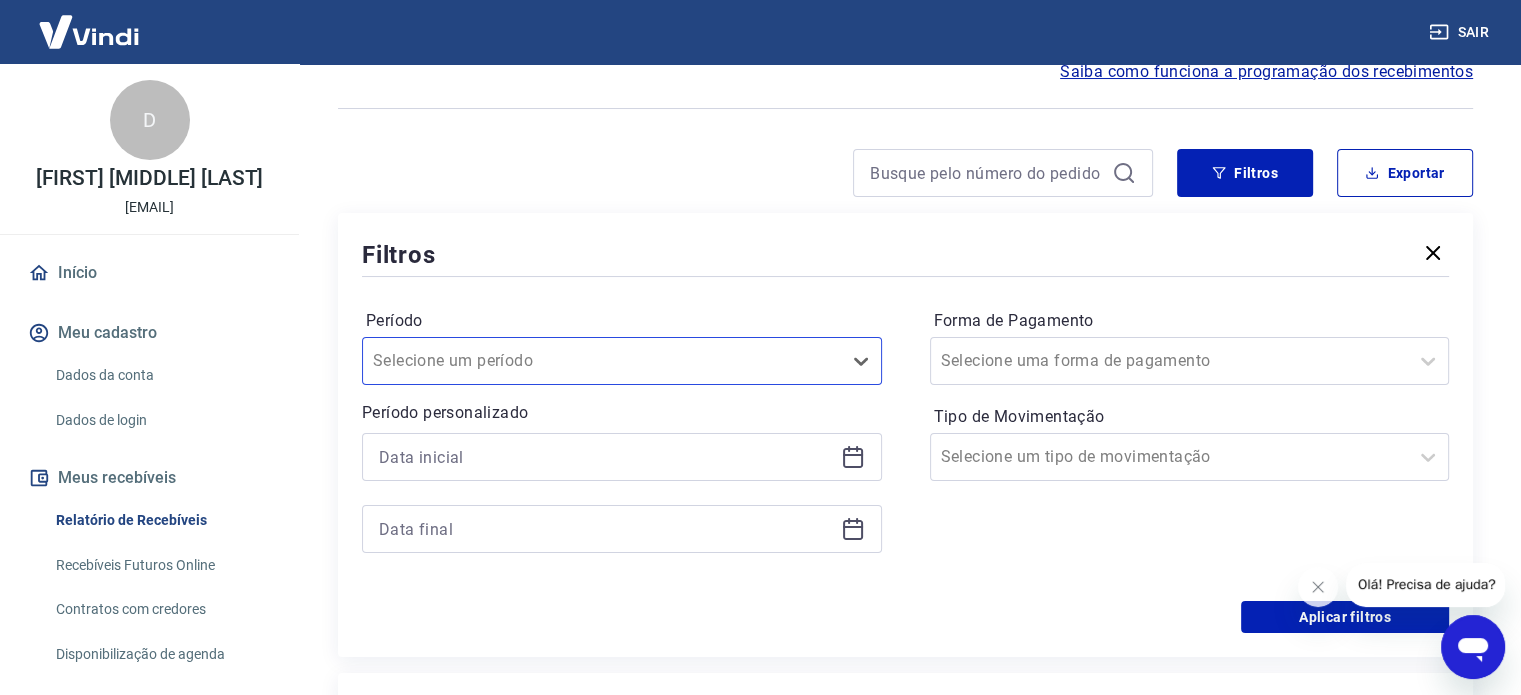 drag, startPoint x: 840, startPoint y: 457, endPoint x: 810, endPoint y: 459, distance: 30.066593 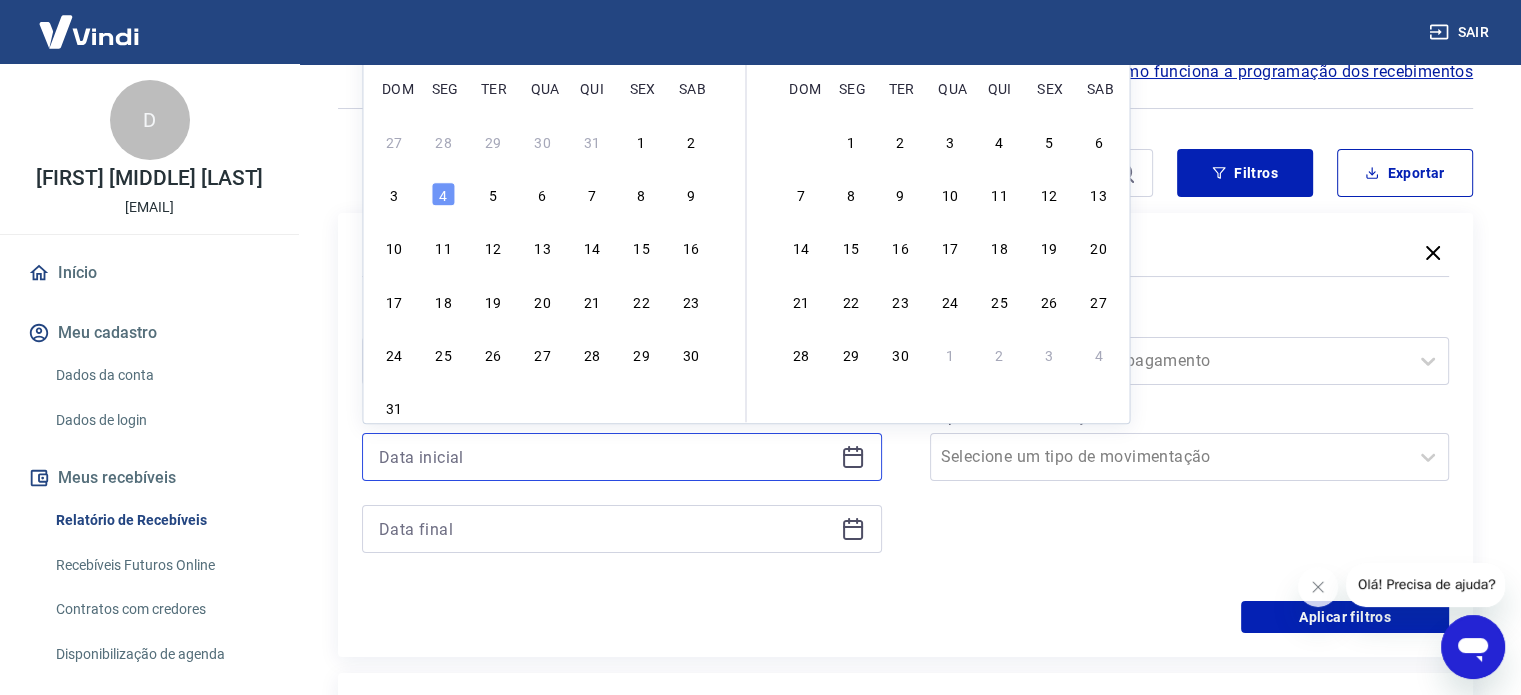 scroll, scrollTop: 0, scrollLeft: 0, axis: both 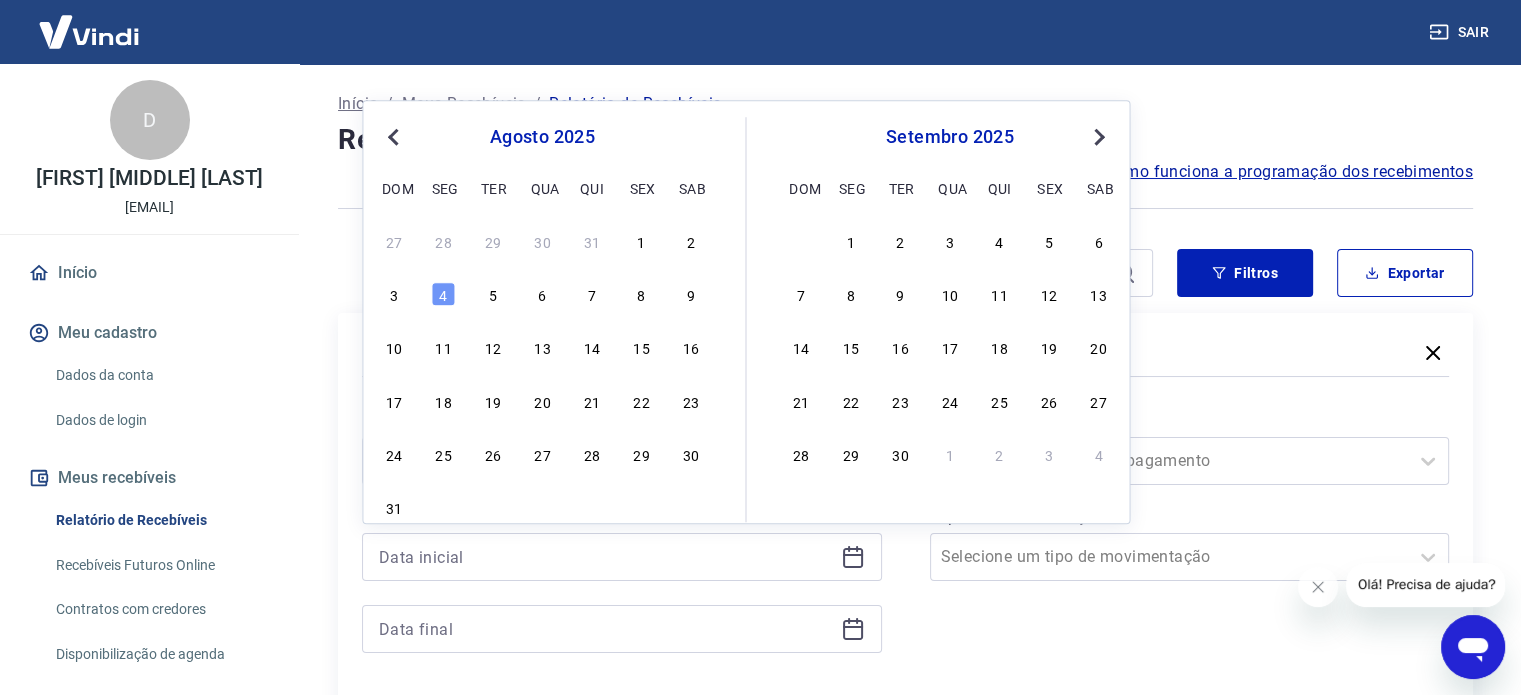 click on "Previous Month" at bounding box center (393, 137) 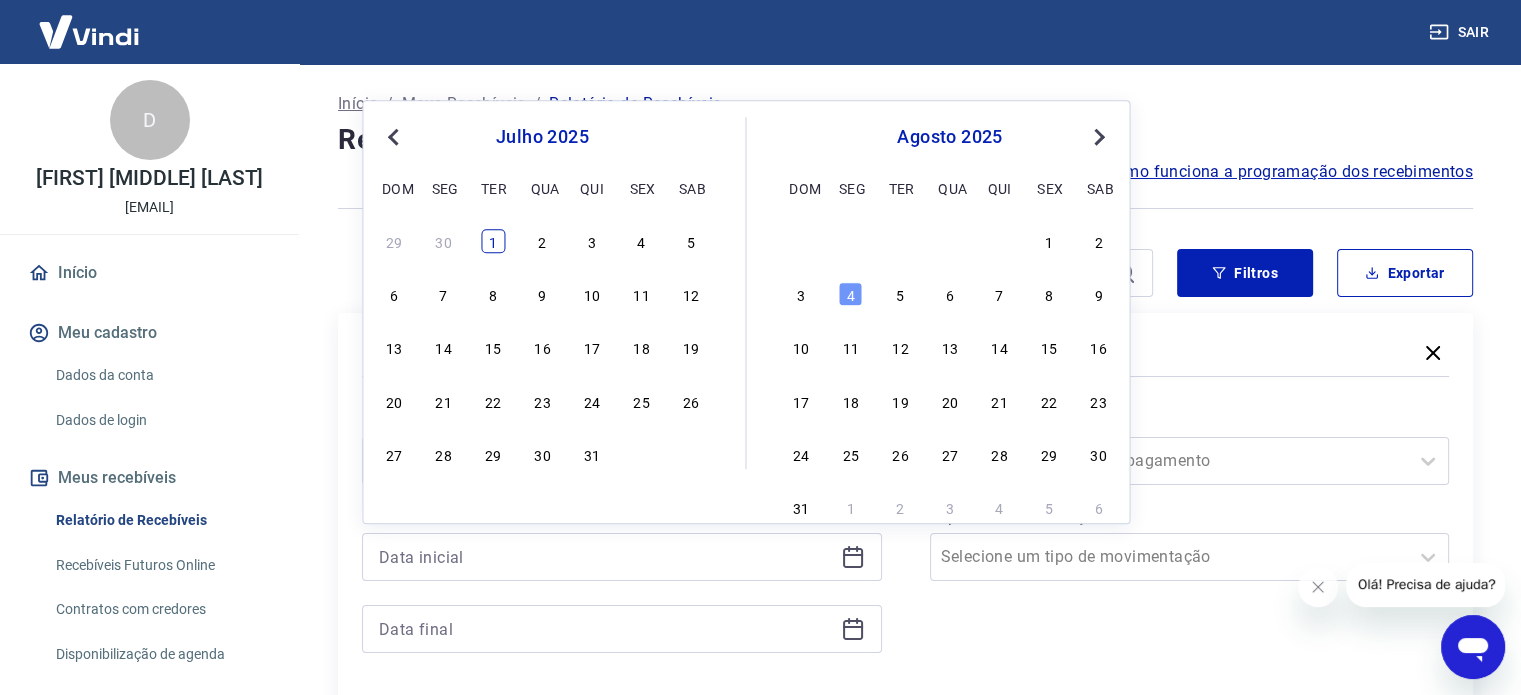 click on "1" at bounding box center (493, 241) 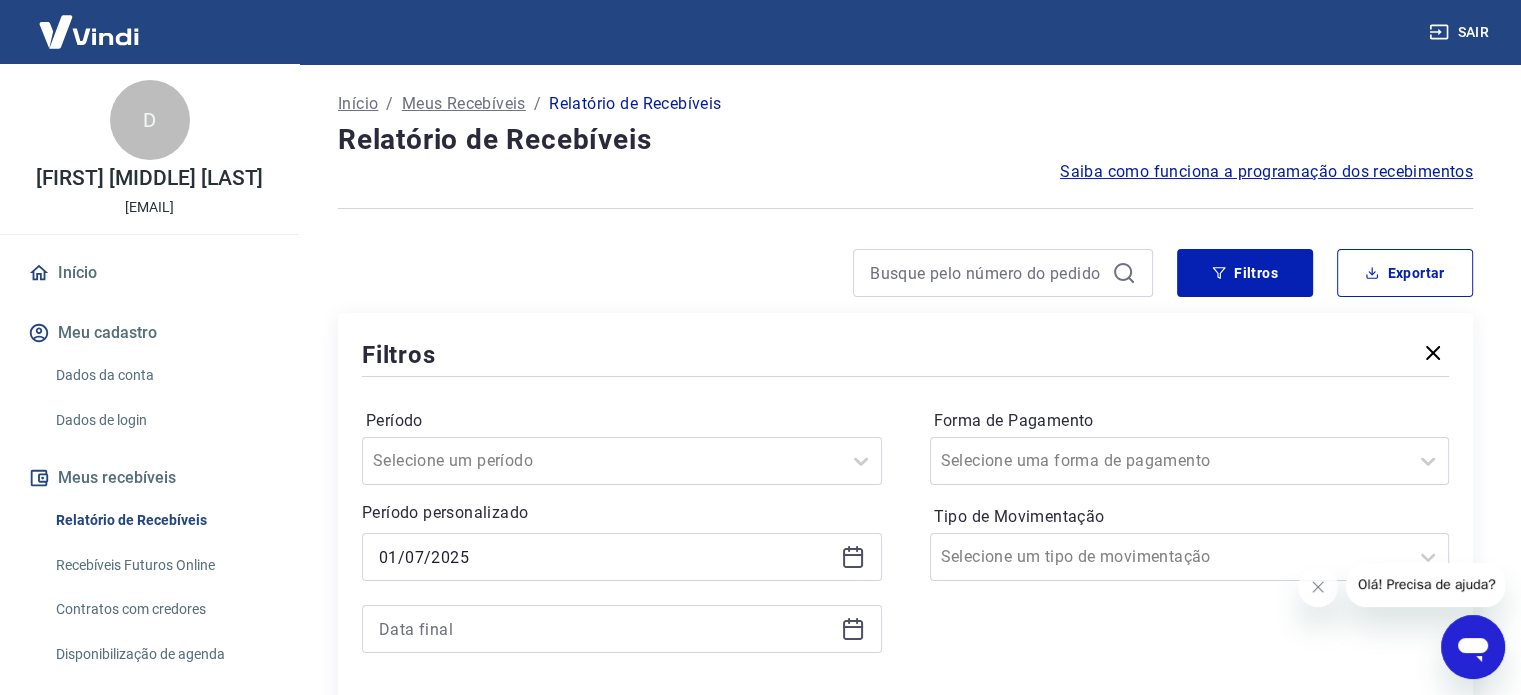 type on "01/07/2025" 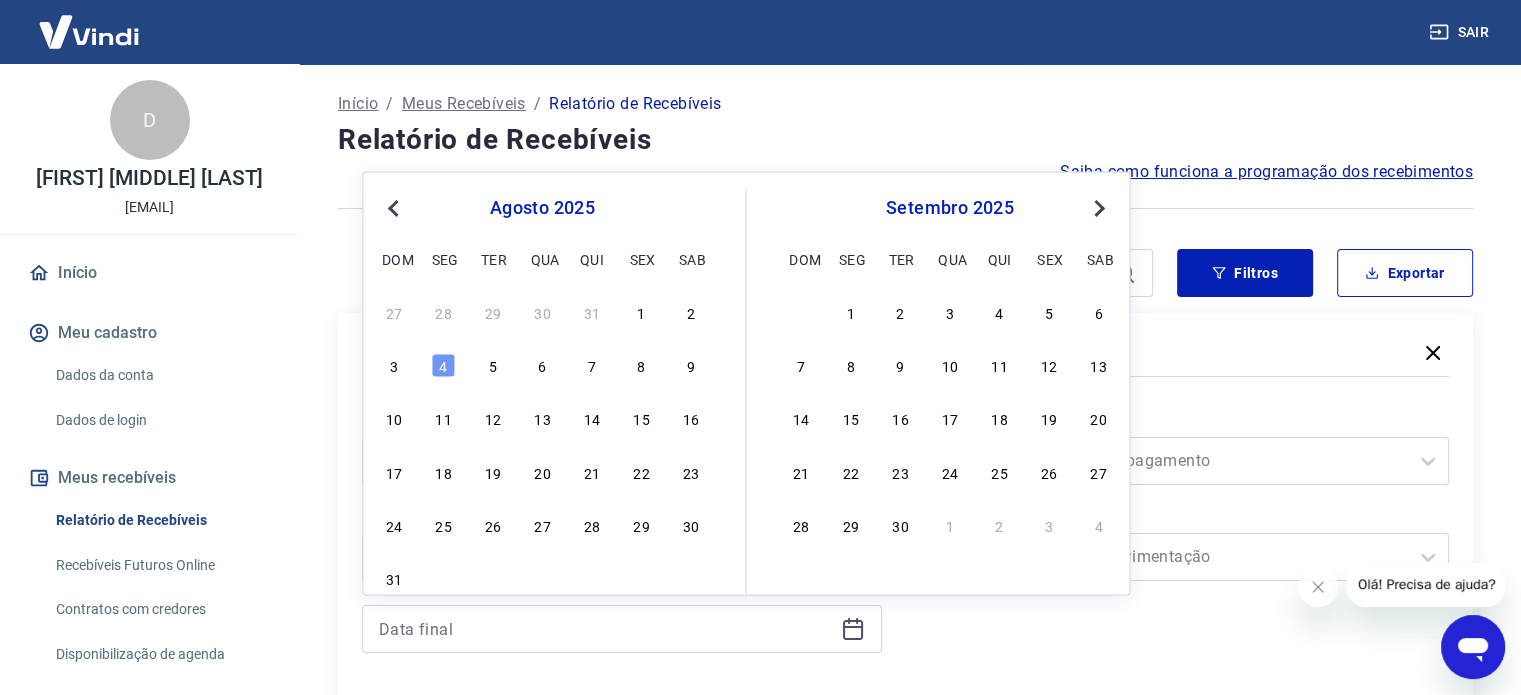 click on "Previous Month" at bounding box center [395, 207] 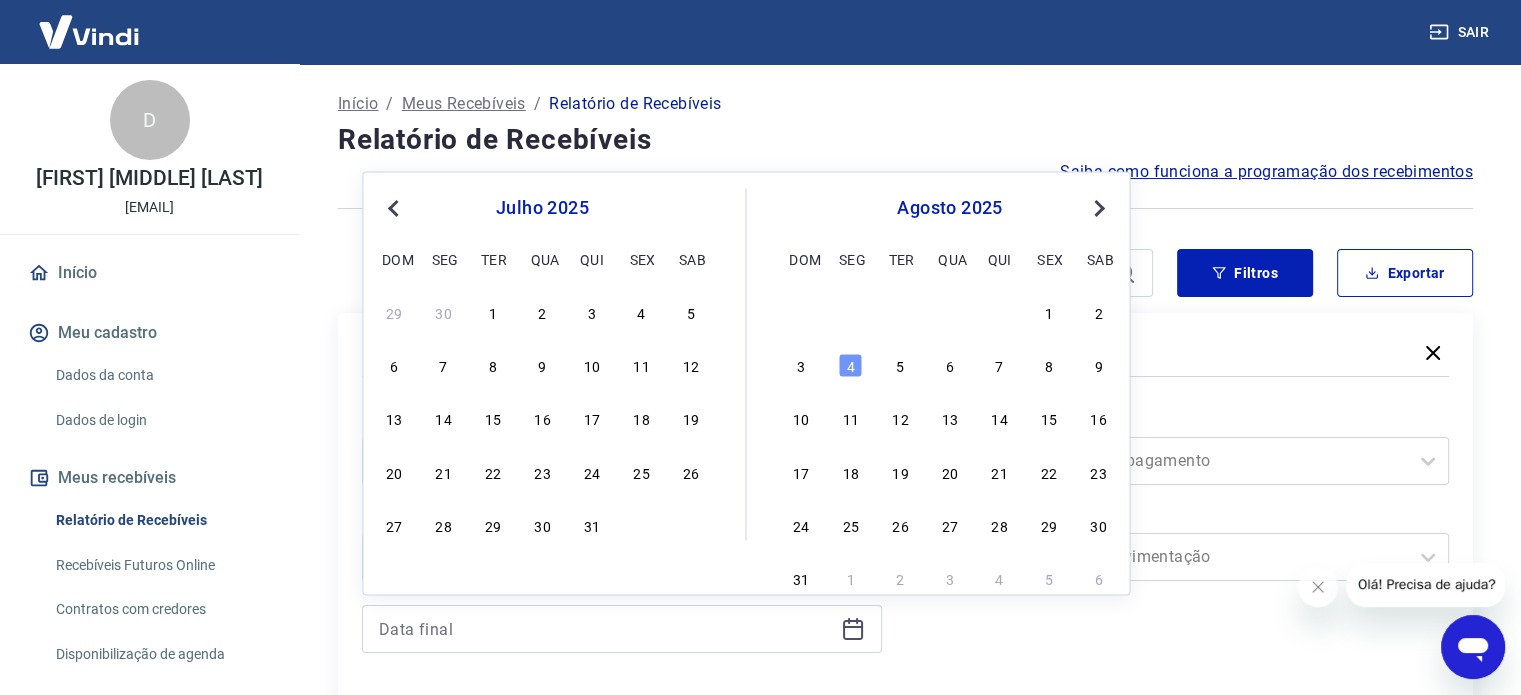 click on "Previous Month" at bounding box center [395, 207] 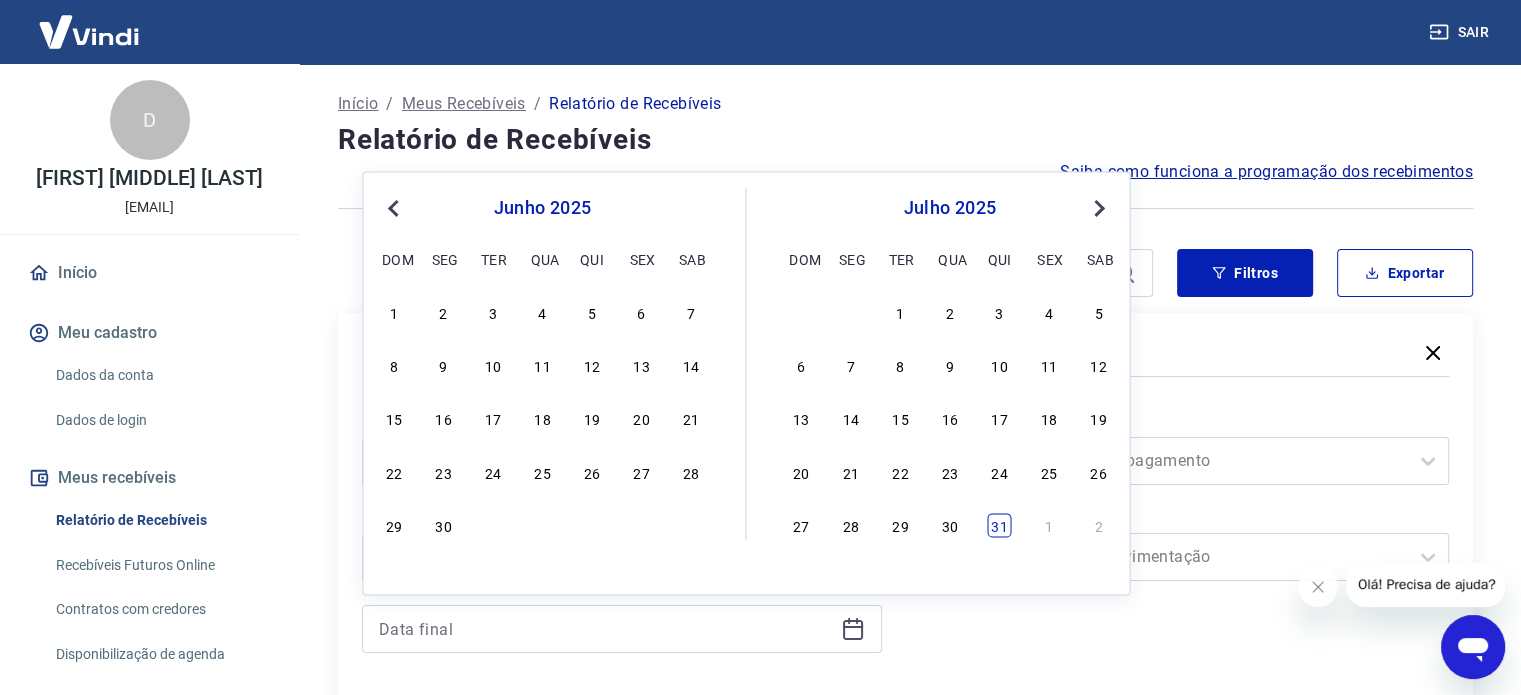 click on "31" at bounding box center (1000, 525) 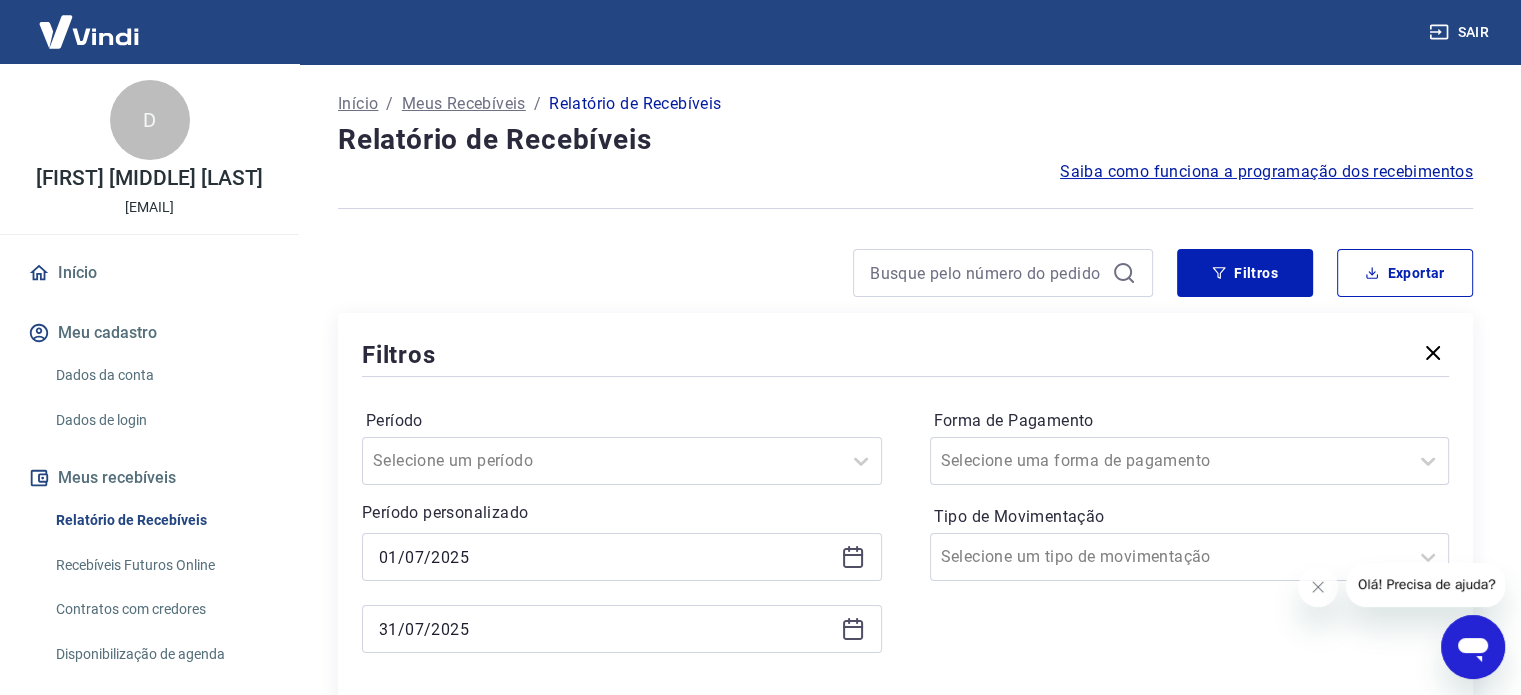 type on "31/07/2025" 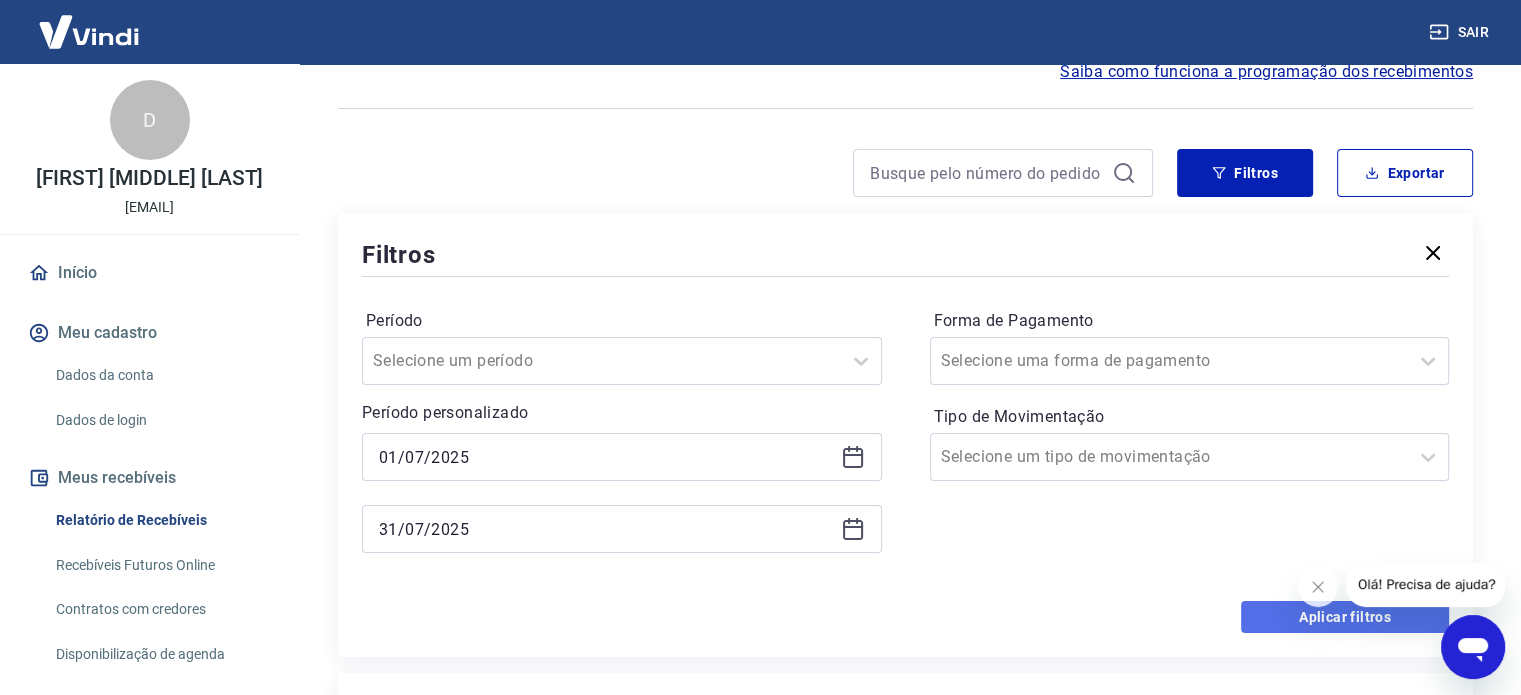 click on "Aplicar filtros" at bounding box center [1345, 617] 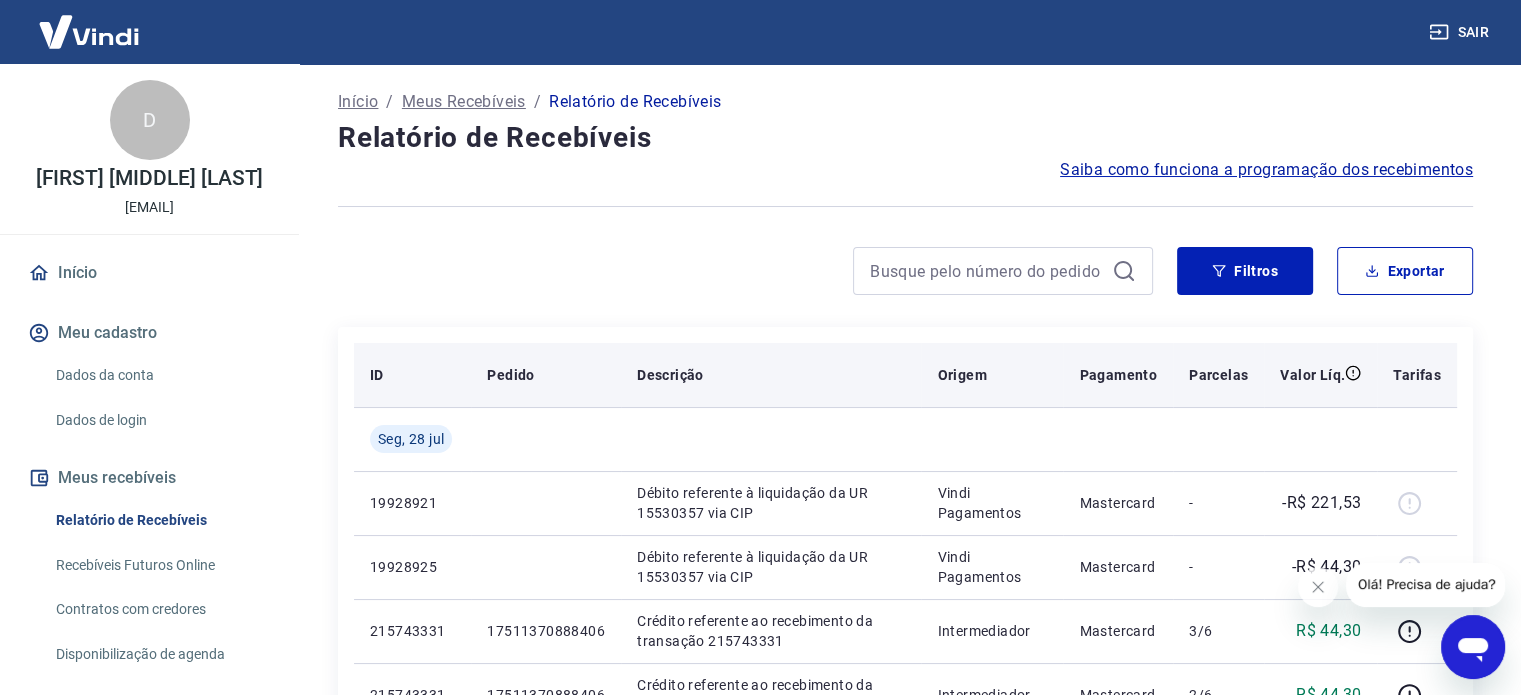 scroll, scrollTop: 0, scrollLeft: 0, axis: both 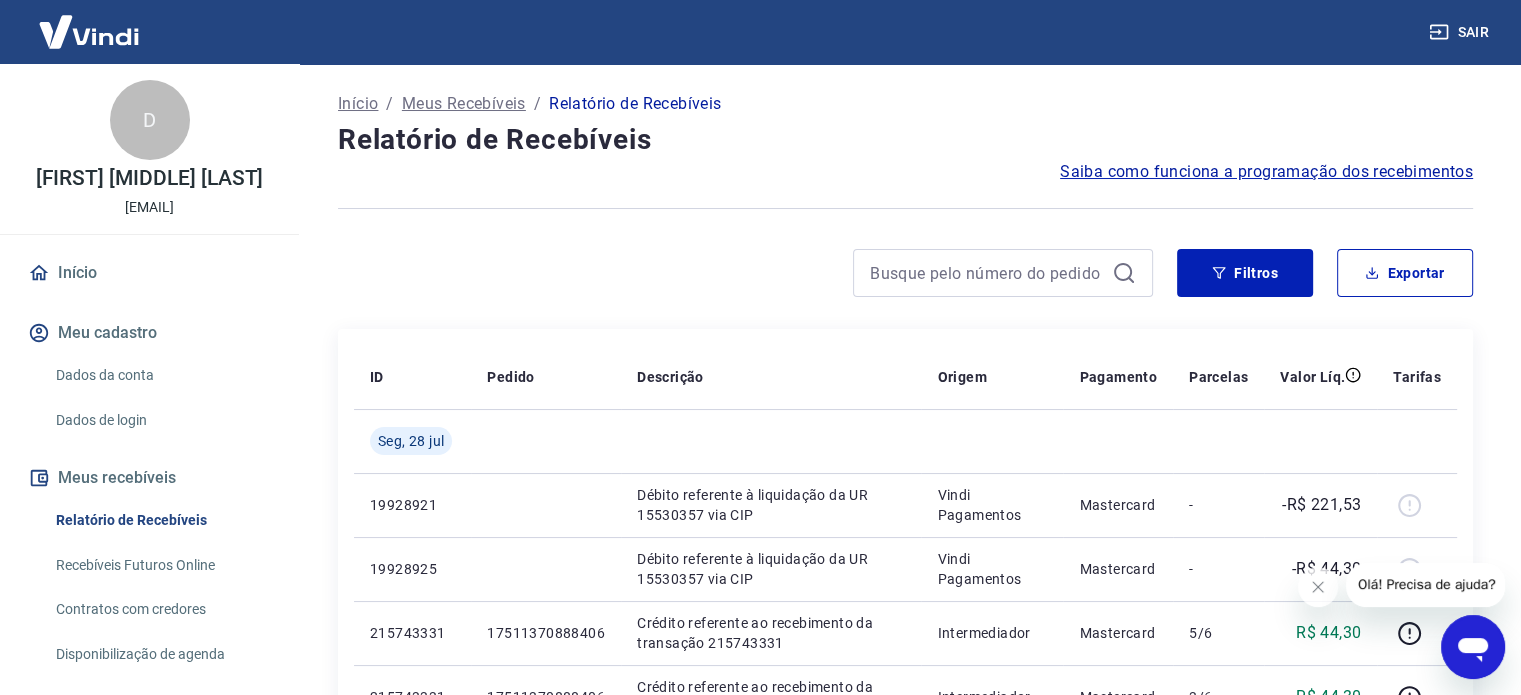 click on "Início" at bounding box center [358, 104] 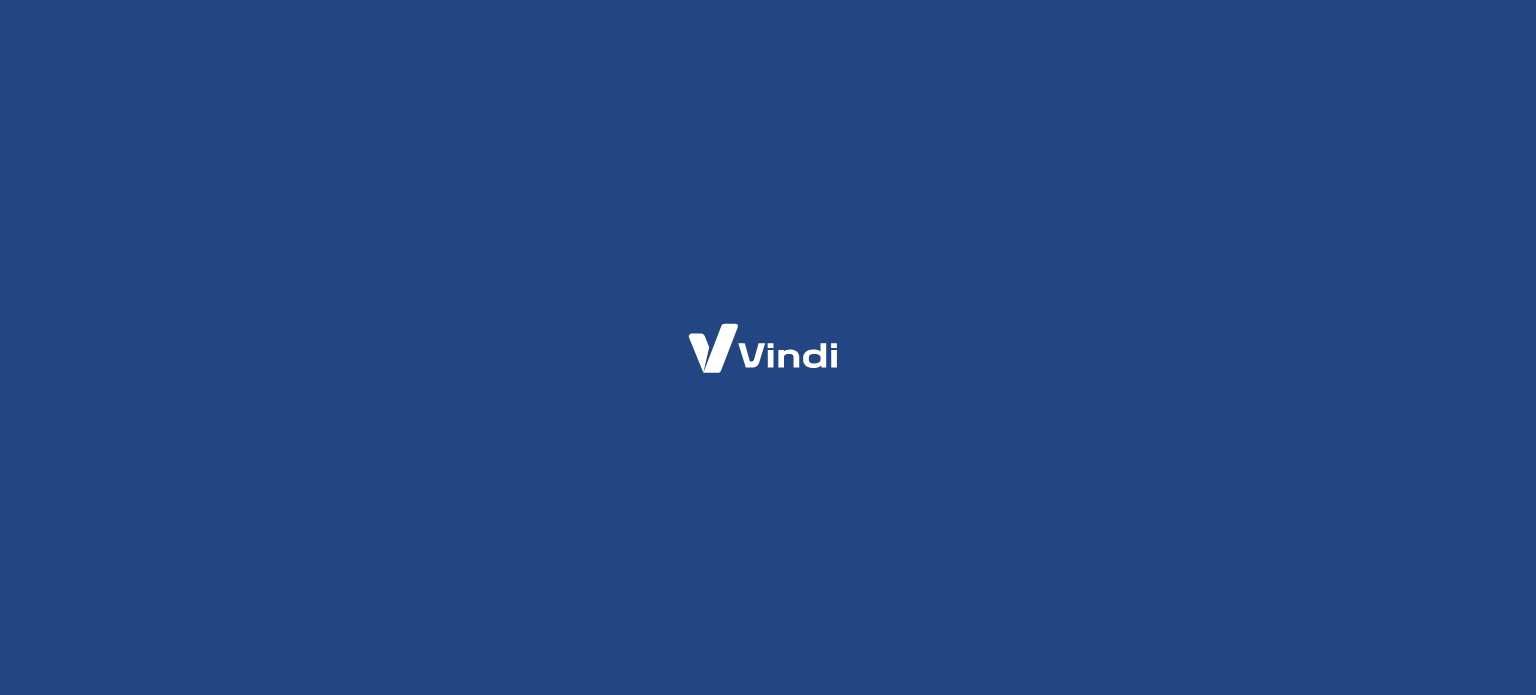 scroll, scrollTop: 0, scrollLeft: 0, axis: both 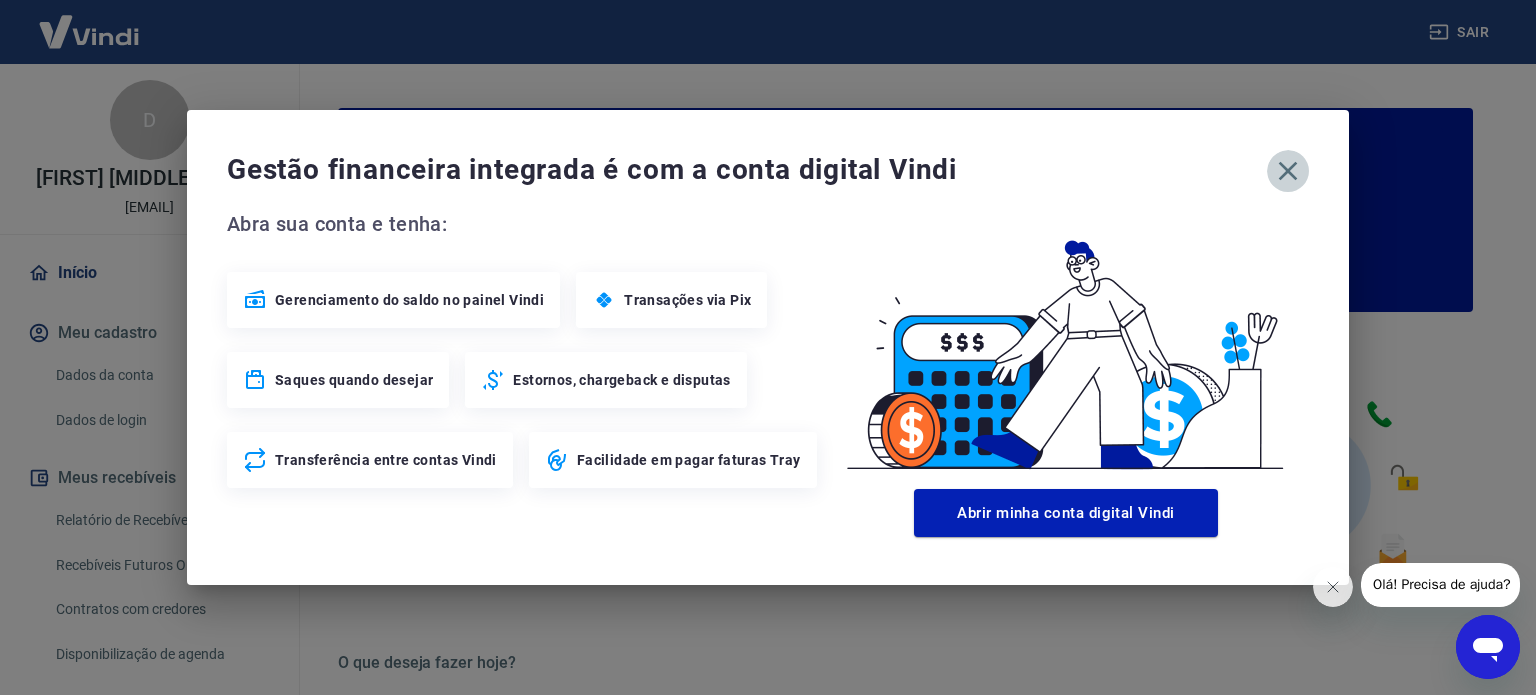 drag, startPoint x: 1283, startPoint y: 170, endPoint x: 1269, endPoint y: 214, distance: 46.173584 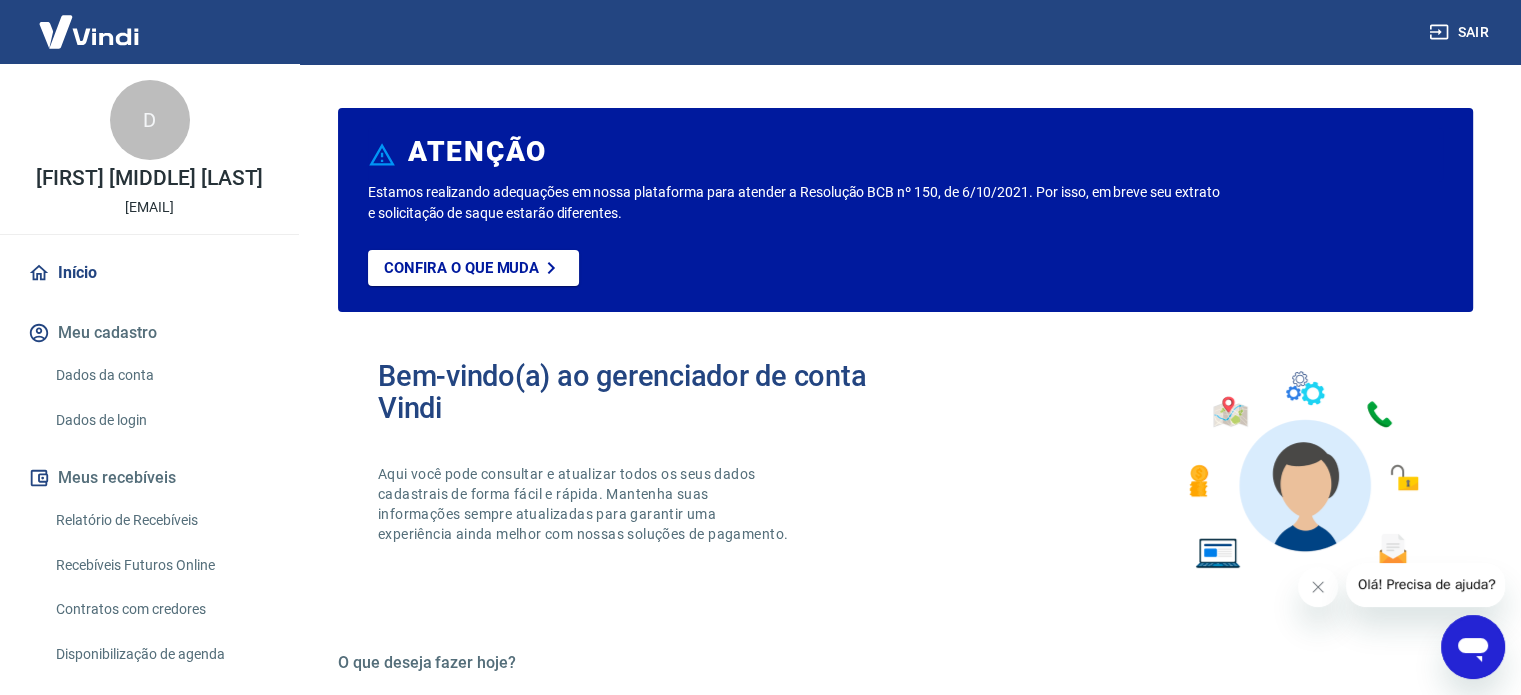 scroll, scrollTop: 0, scrollLeft: 0, axis: both 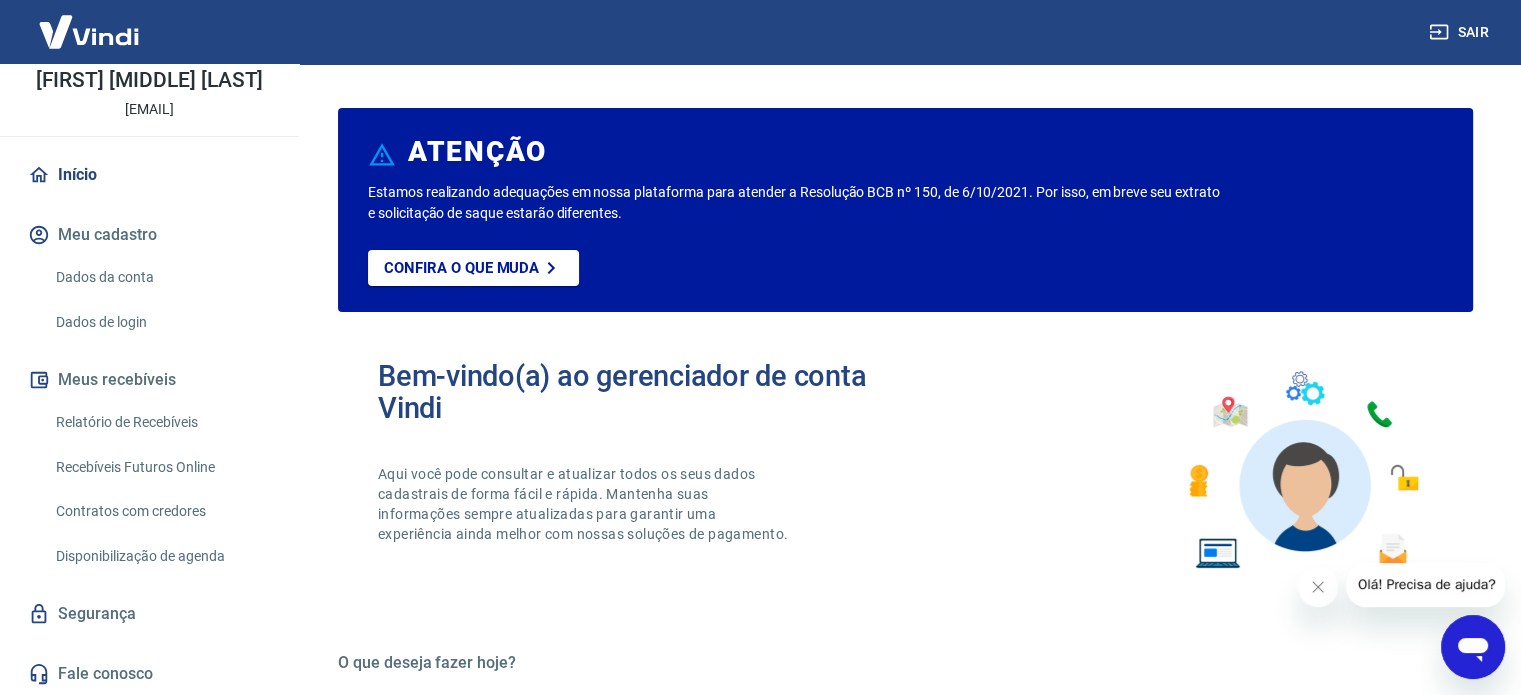 click on "Relatório de Recebíveis" at bounding box center (161, 422) 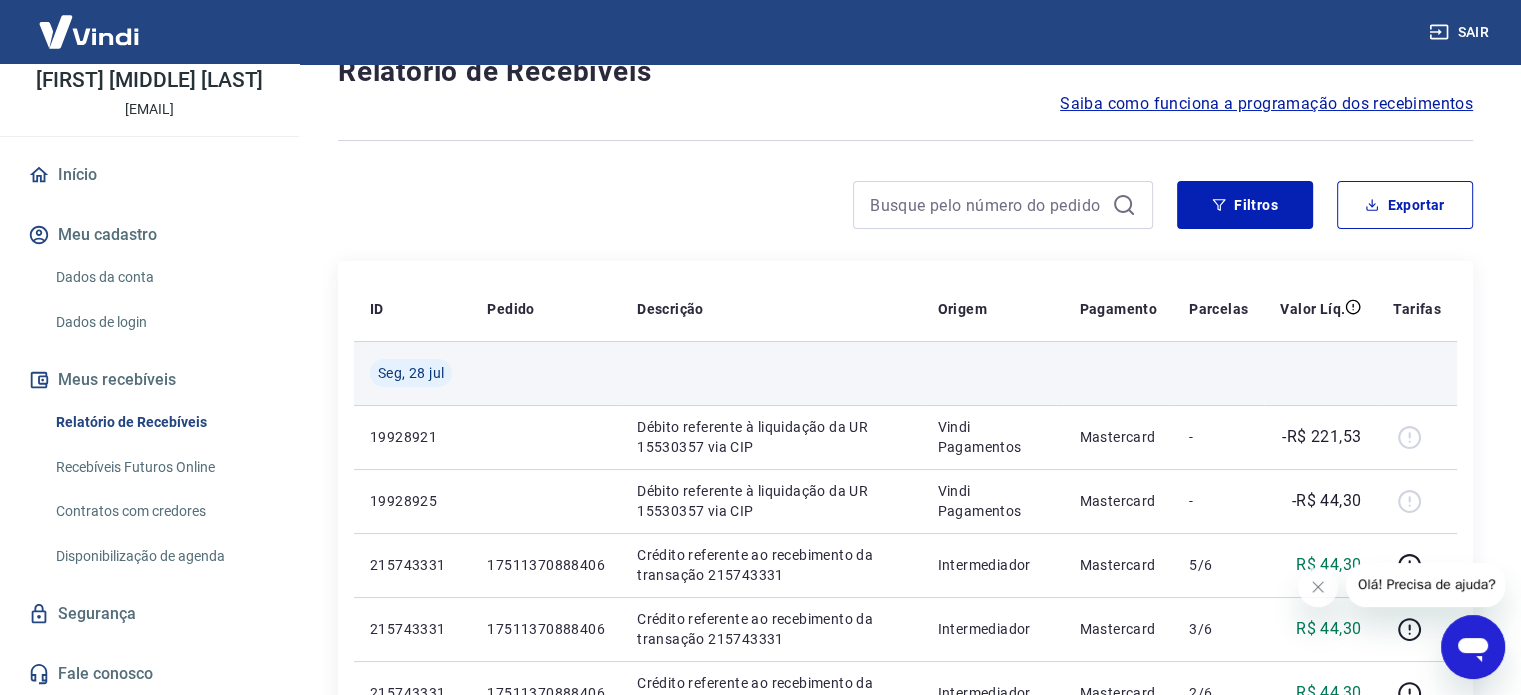 scroll, scrollTop: 100, scrollLeft: 0, axis: vertical 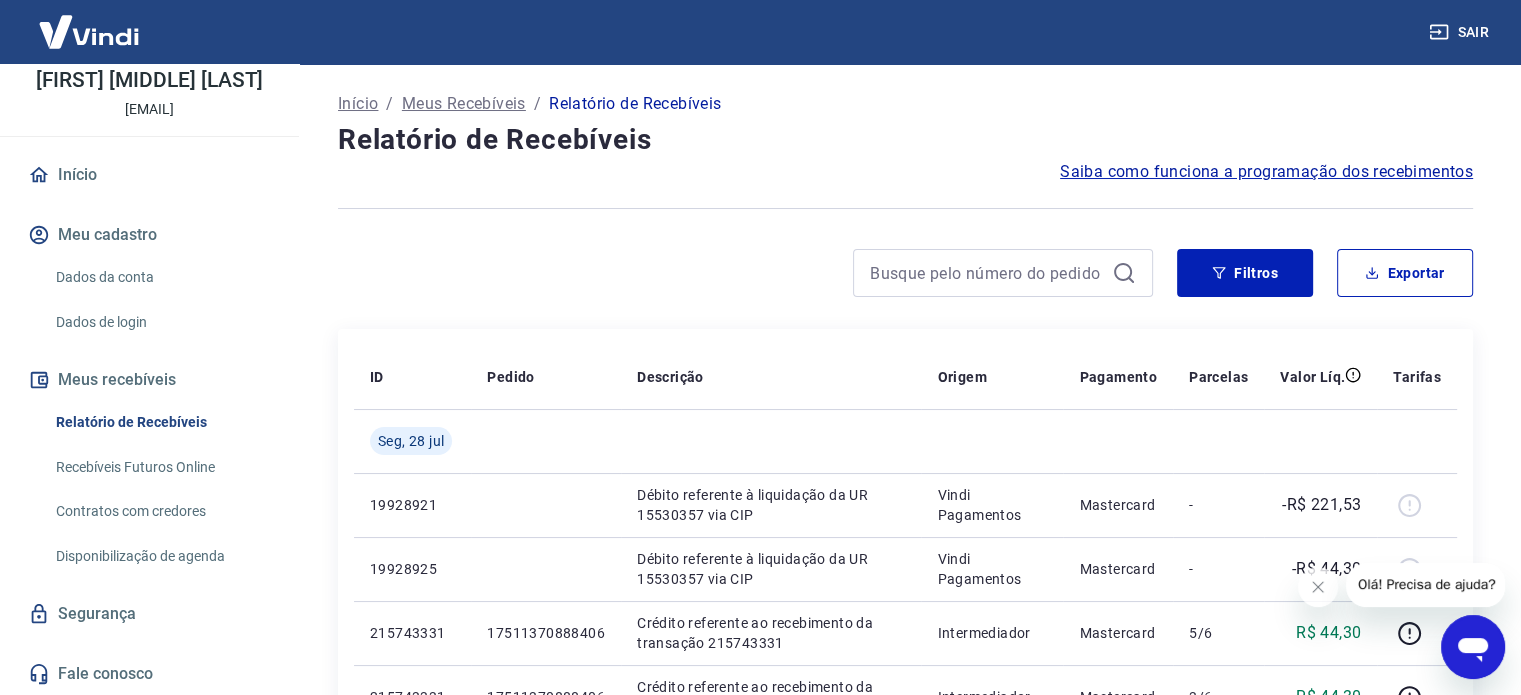 click on "Recebíveis Futuros Online" at bounding box center (161, 467) 